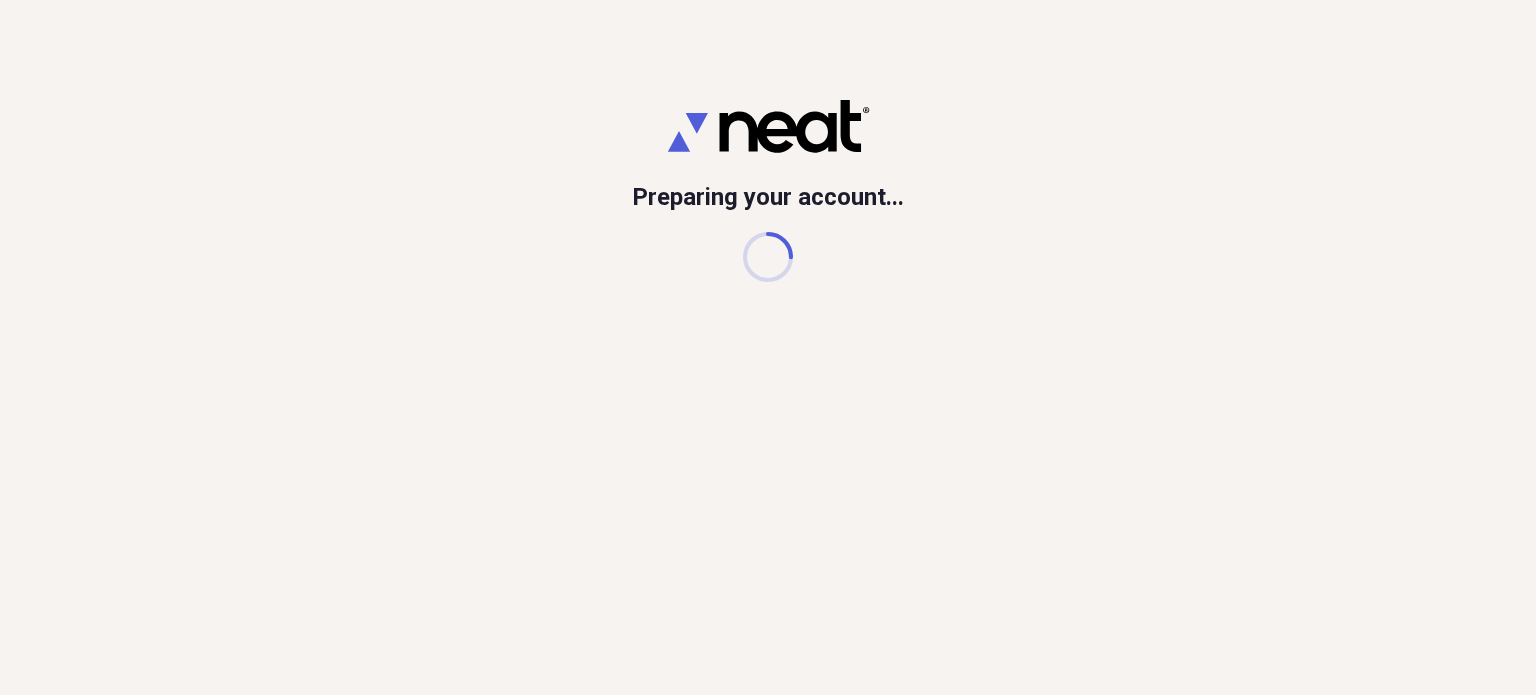 scroll, scrollTop: 0, scrollLeft: 0, axis: both 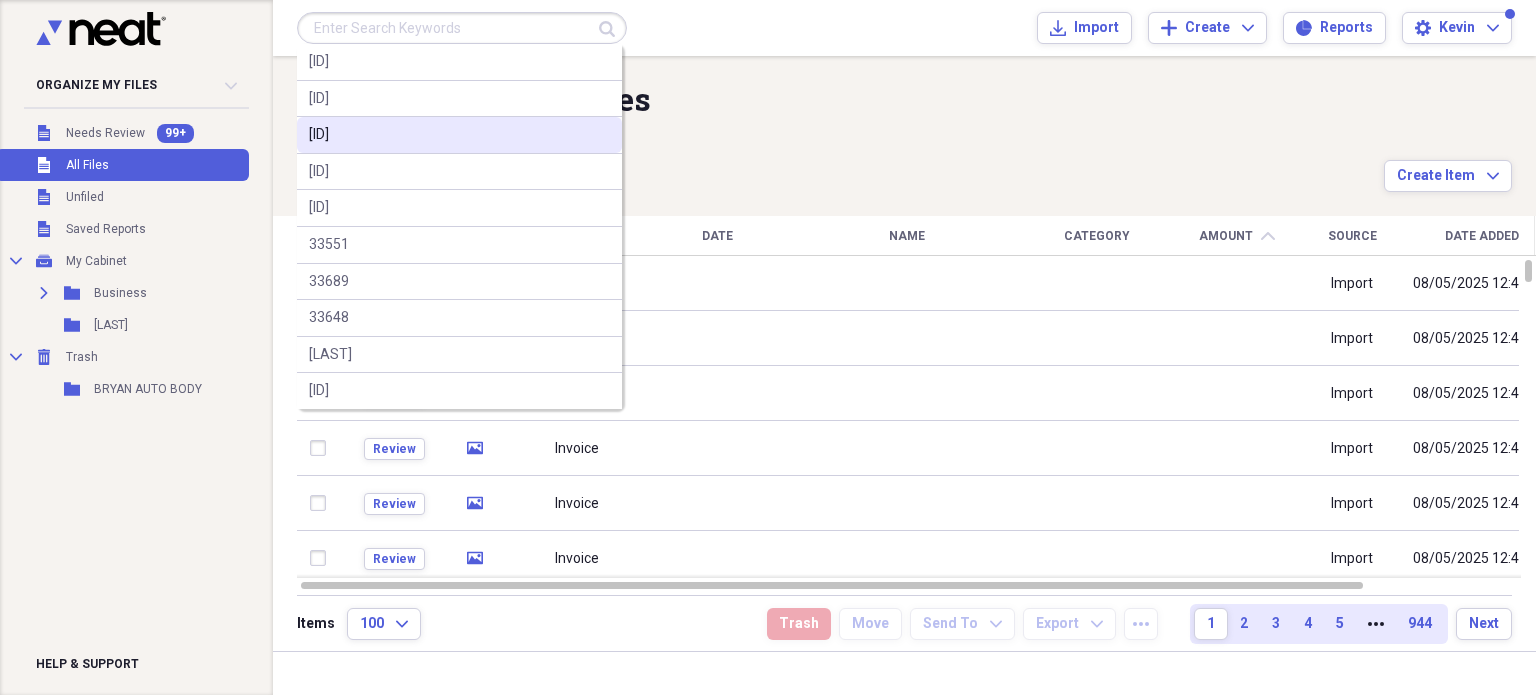 drag, startPoint x: 428, startPoint y: 37, endPoint x: 572, endPoint y: 127, distance: 169.81166 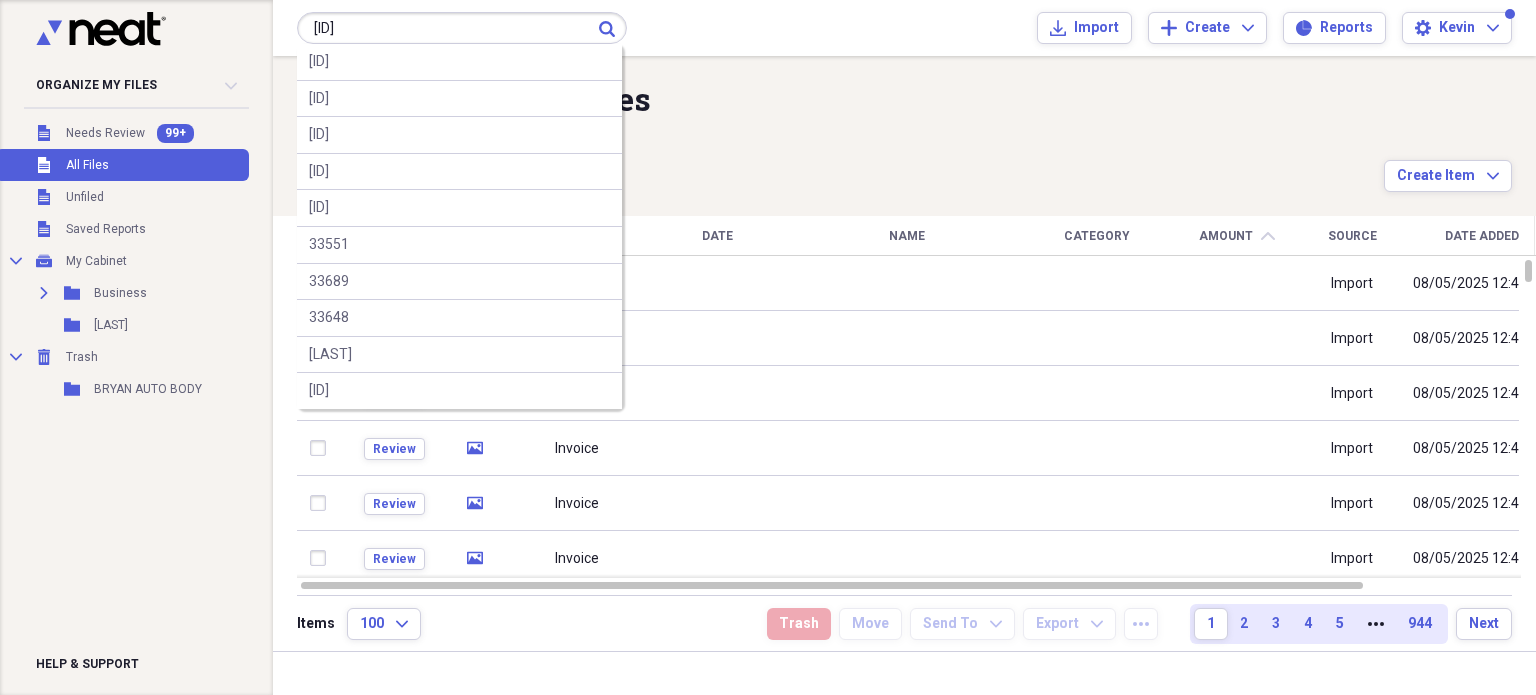 type on "83p213787" 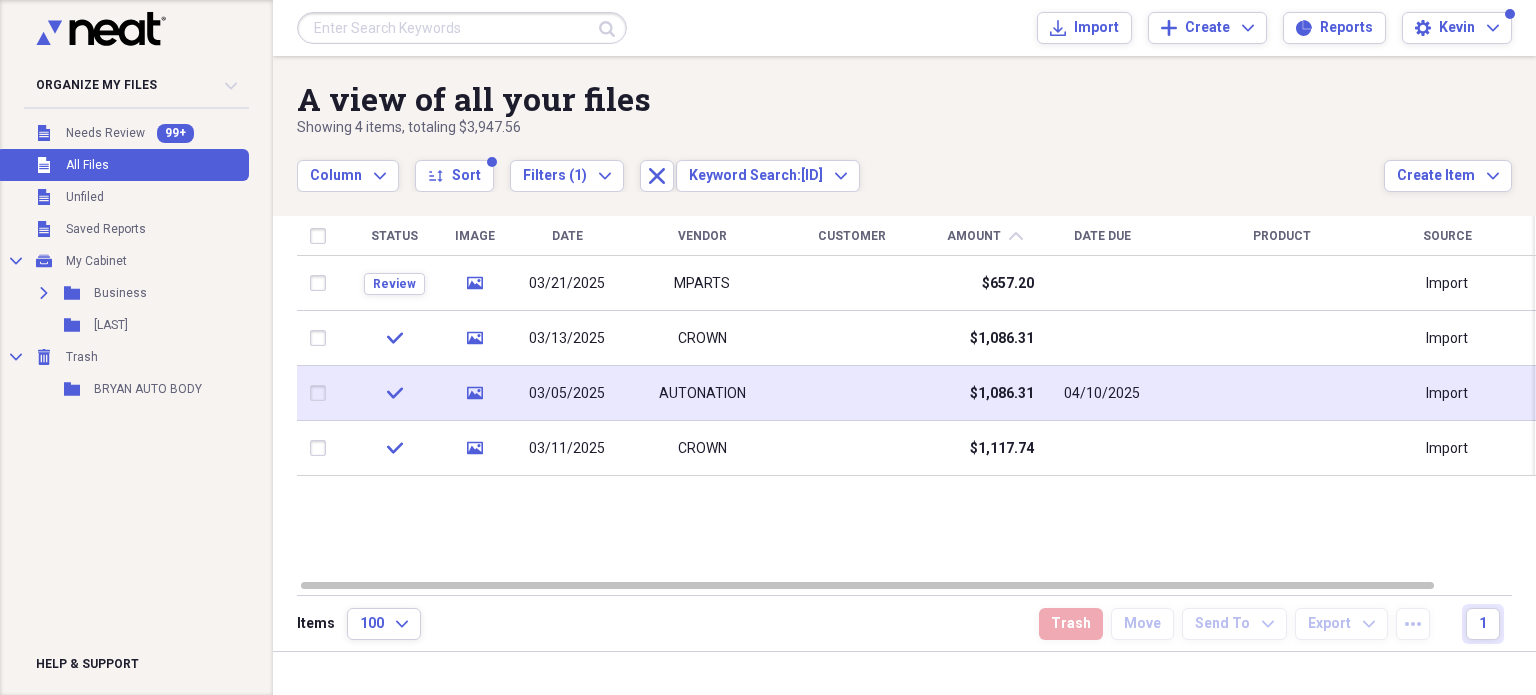click at bounding box center (852, 393) 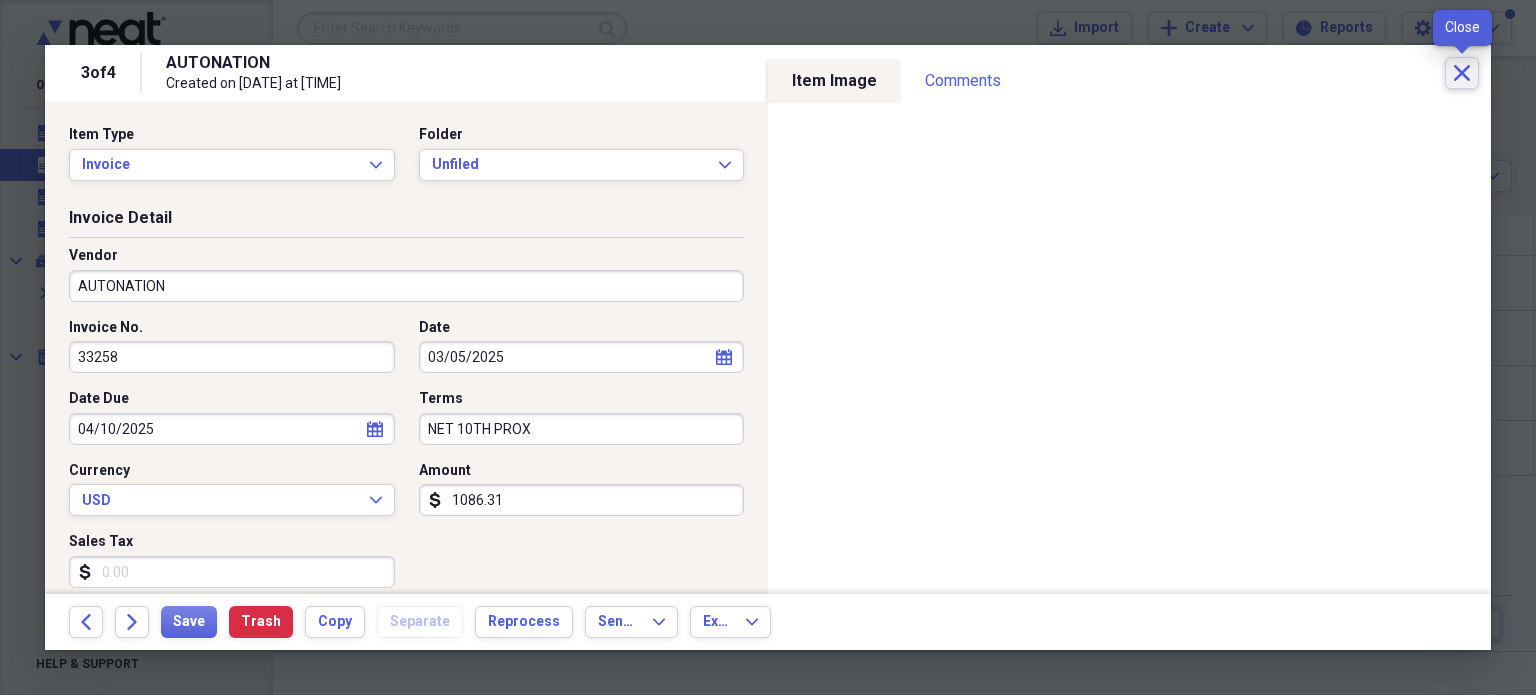 click on "Close" 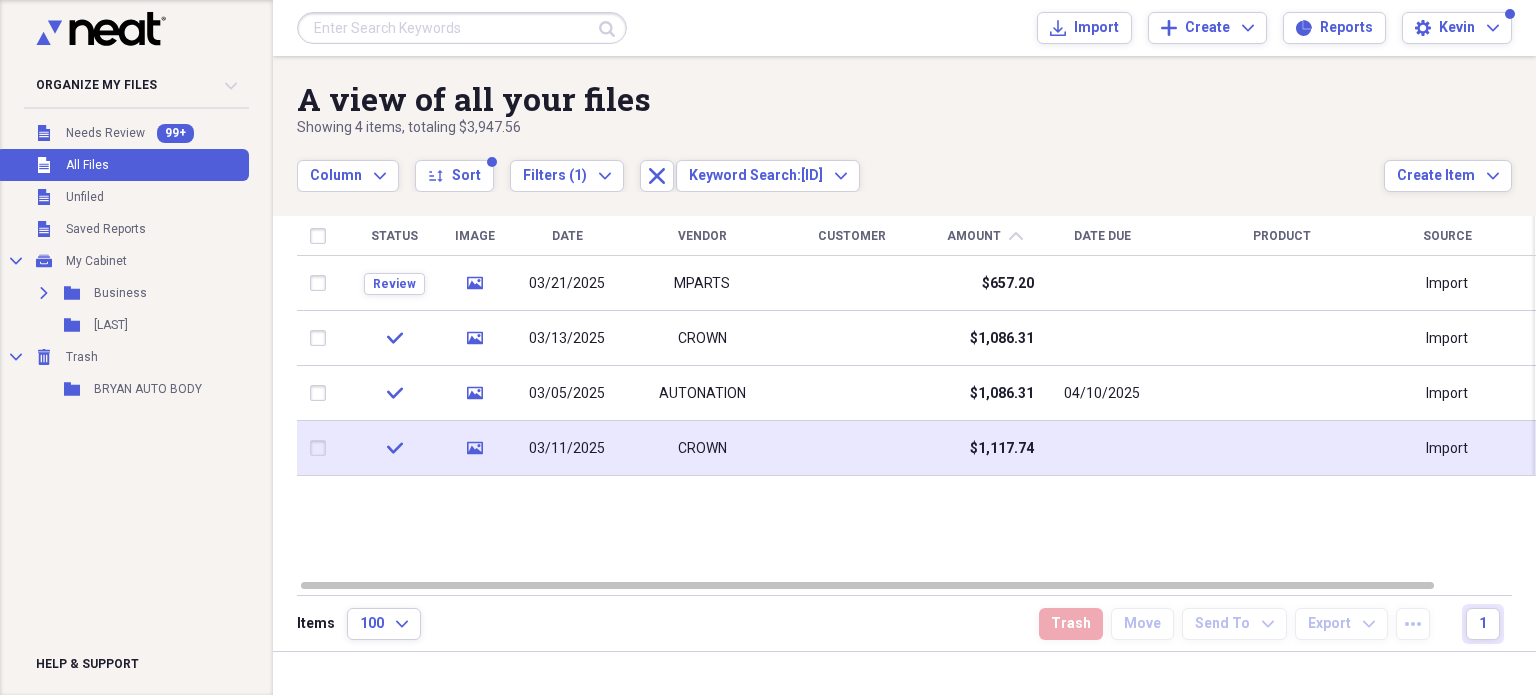 click at bounding box center [852, 448] 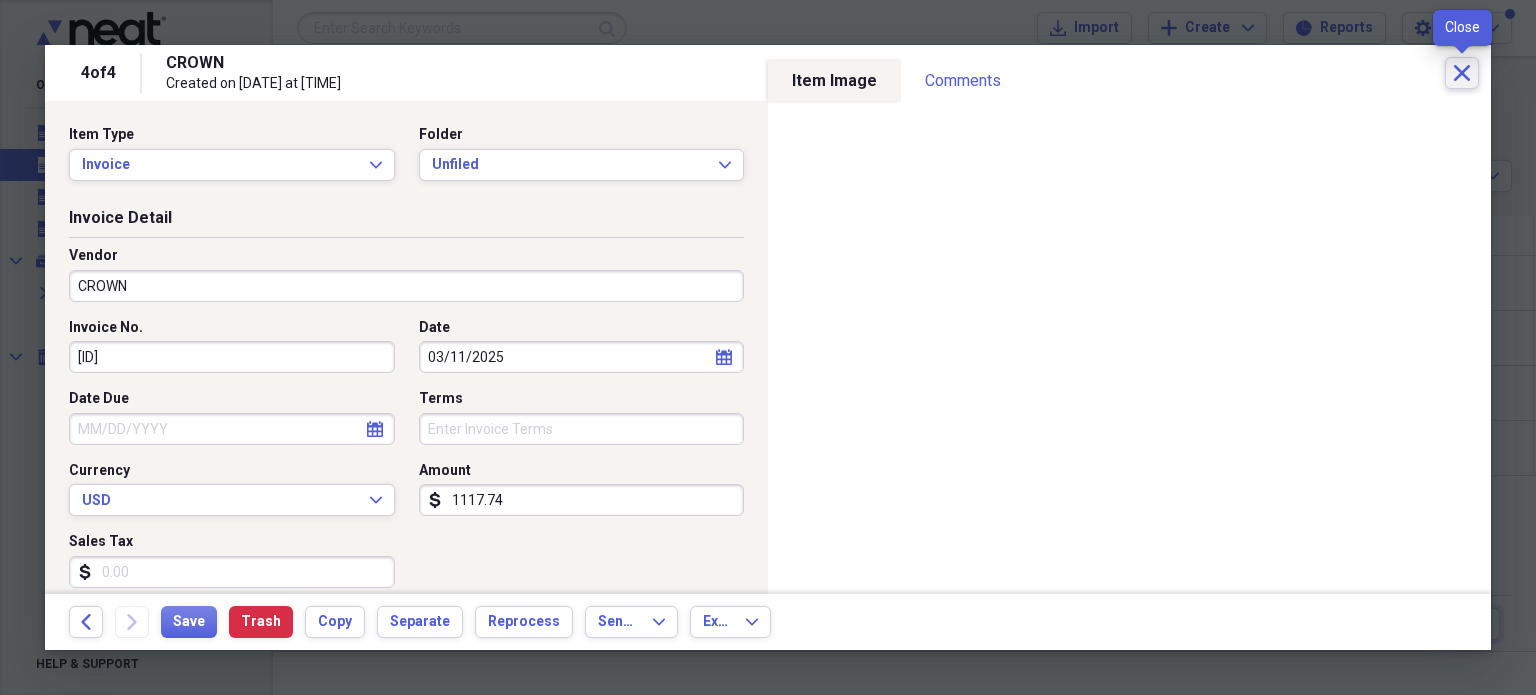 click 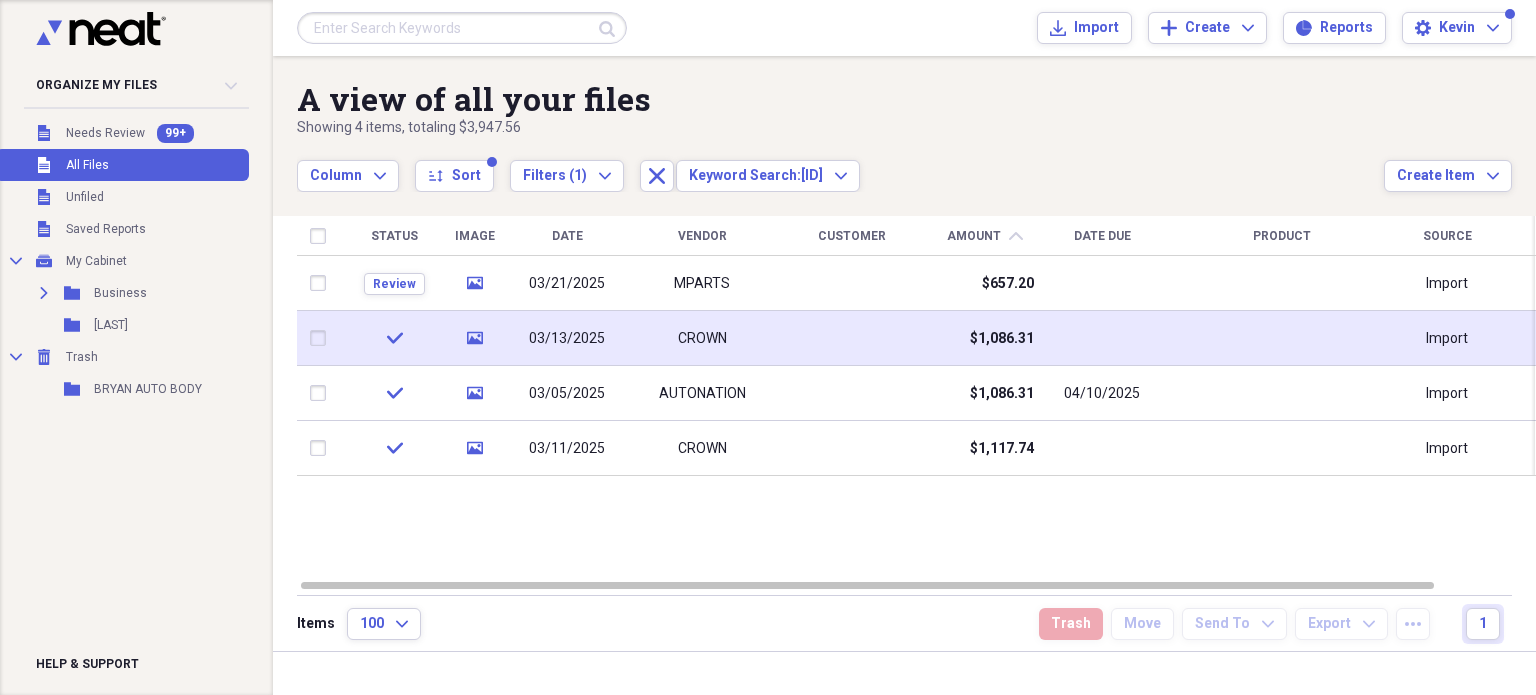 click at bounding box center [852, 338] 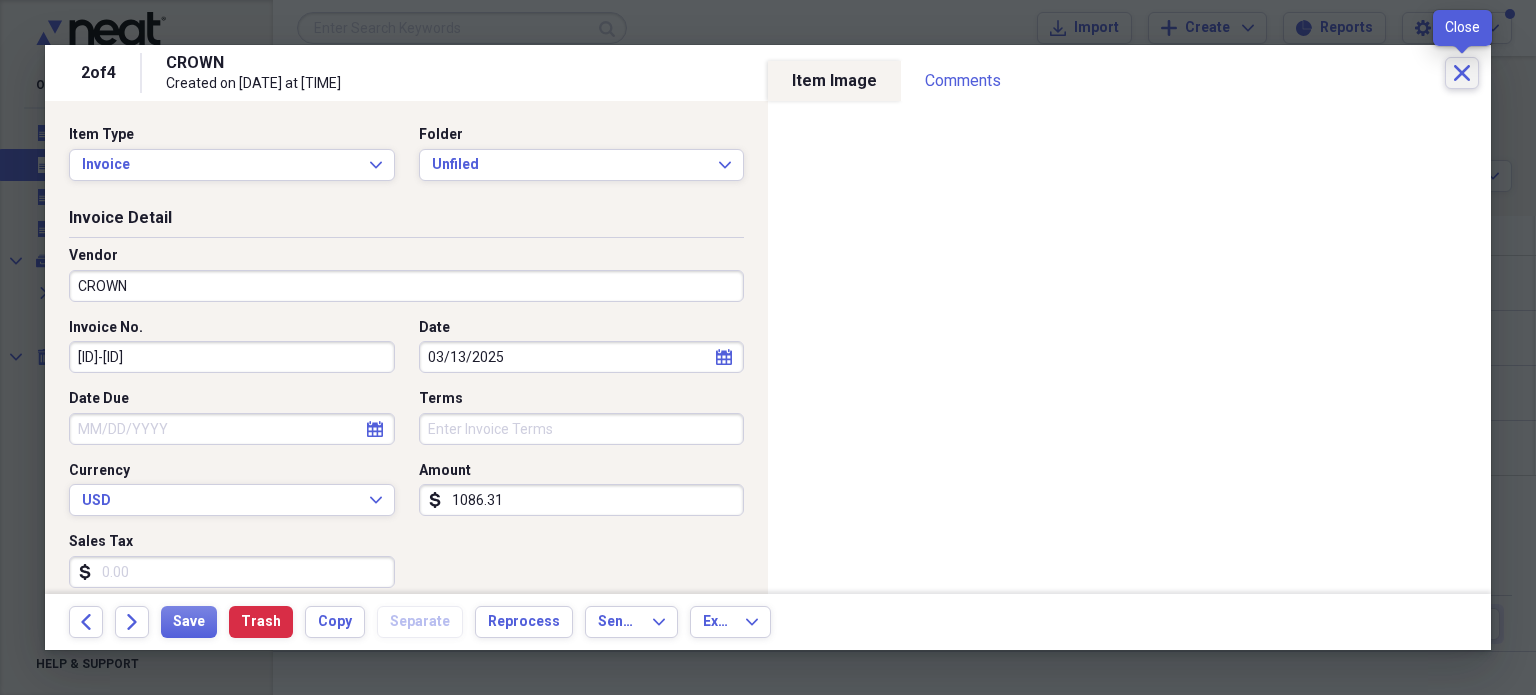 click on "Close" 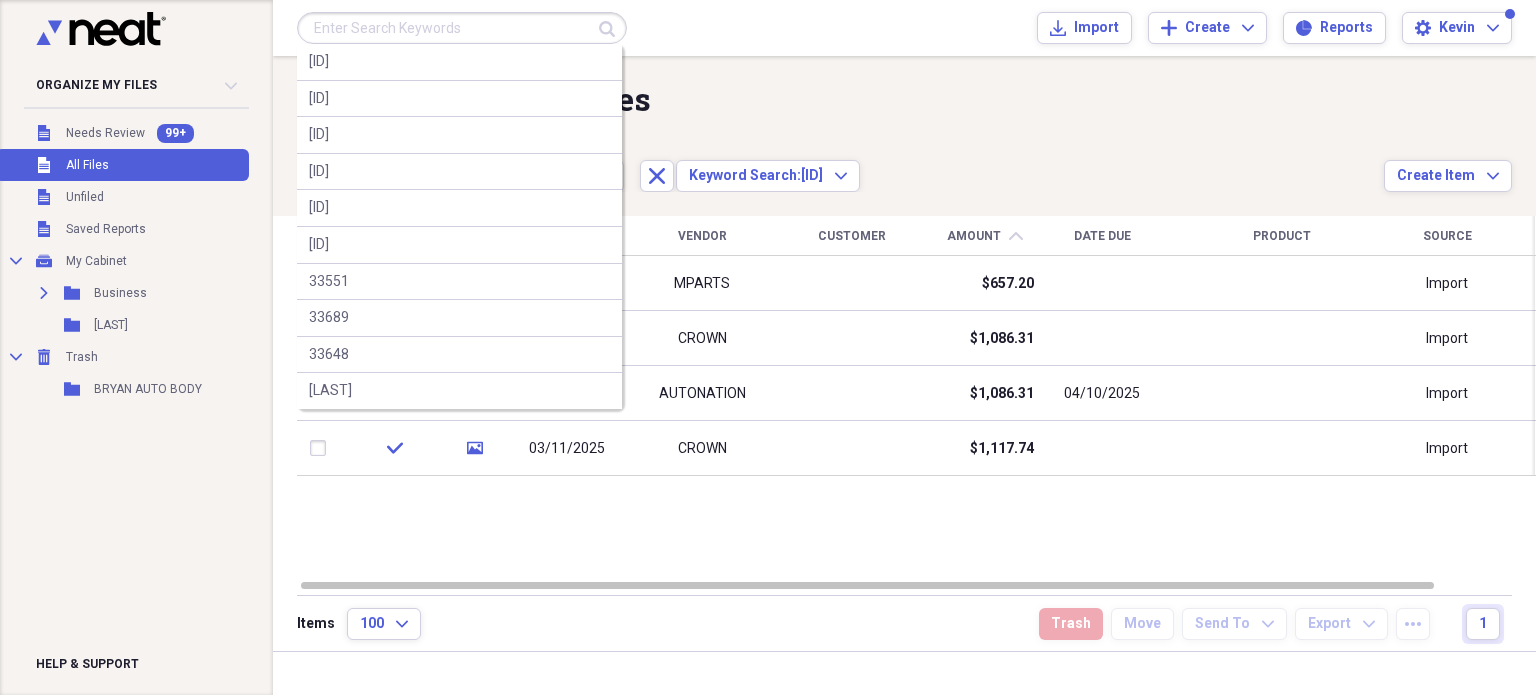 click at bounding box center (462, 28) 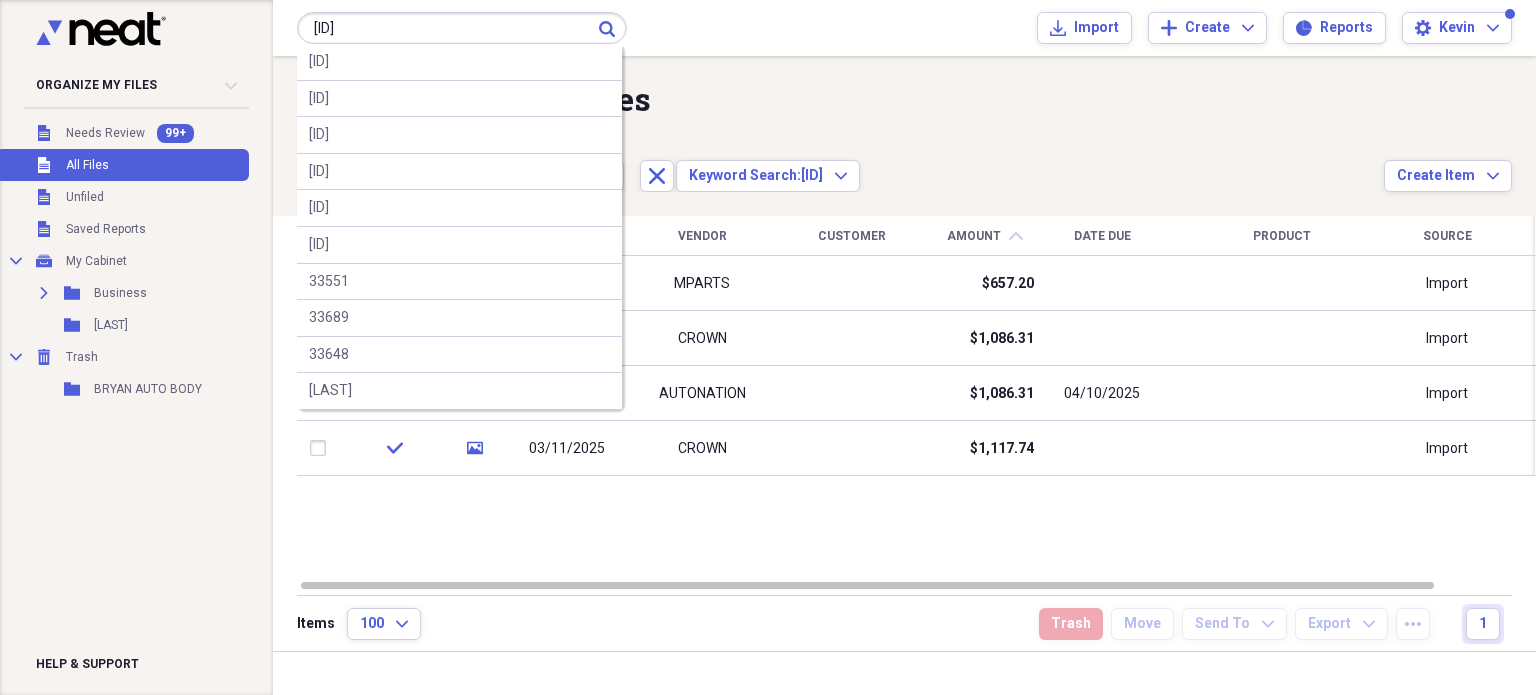 type on "91p161894" 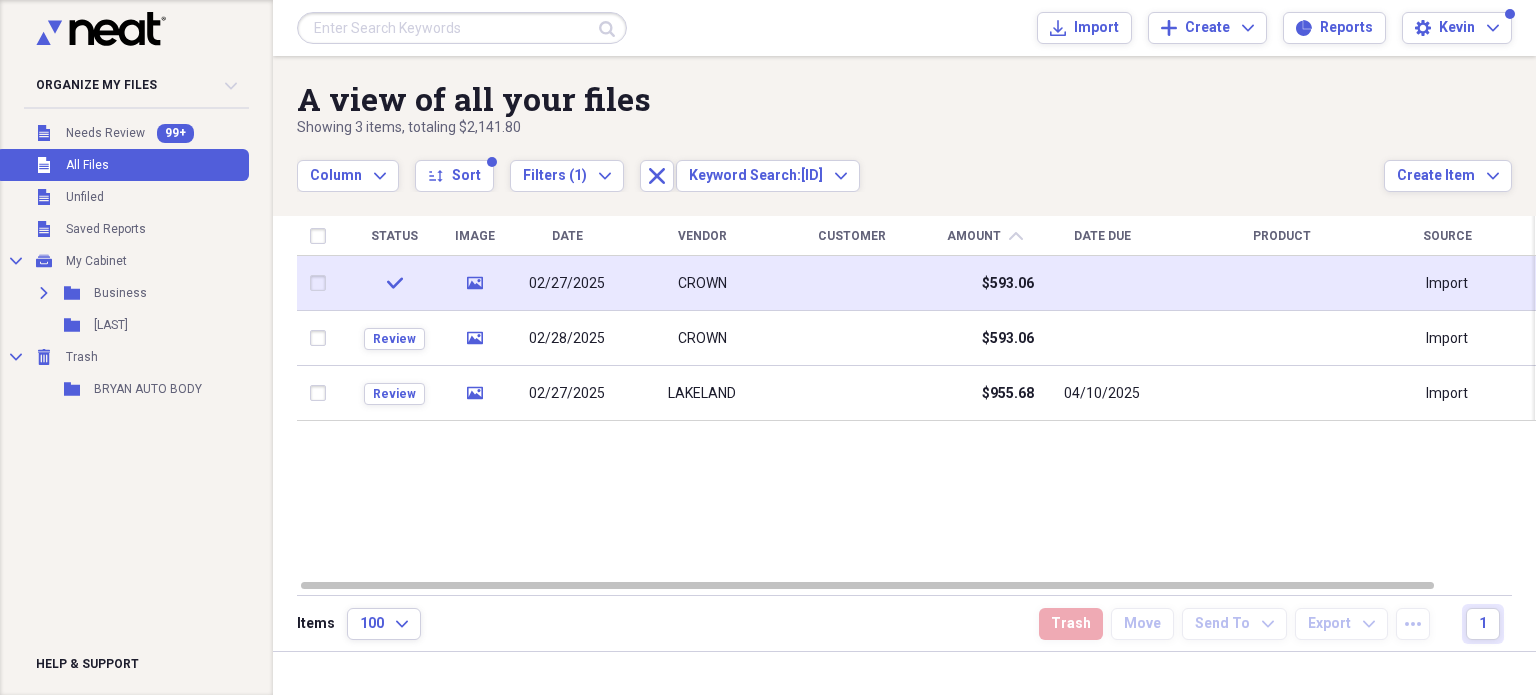click on "$593.06" at bounding box center (984, 283) 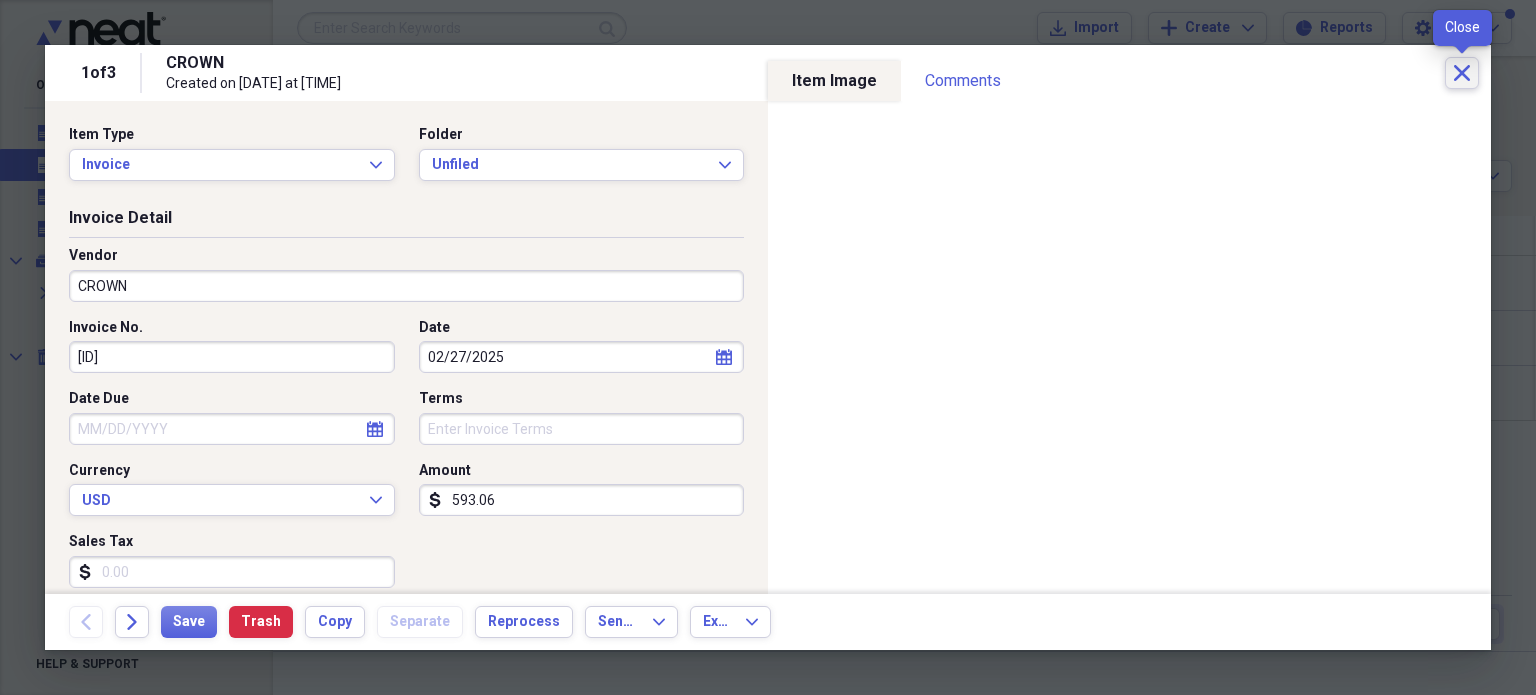 click on "Close" 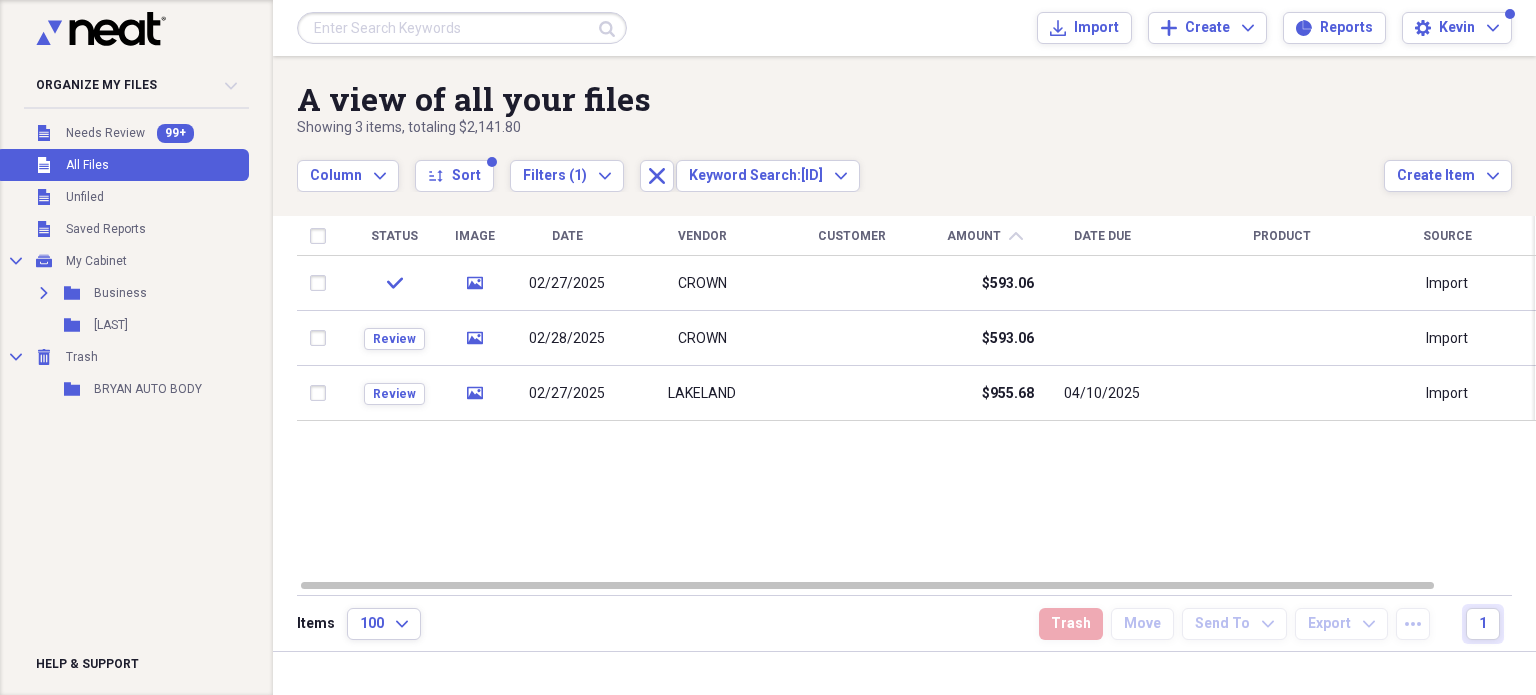 click at bounding box center (462, 28) 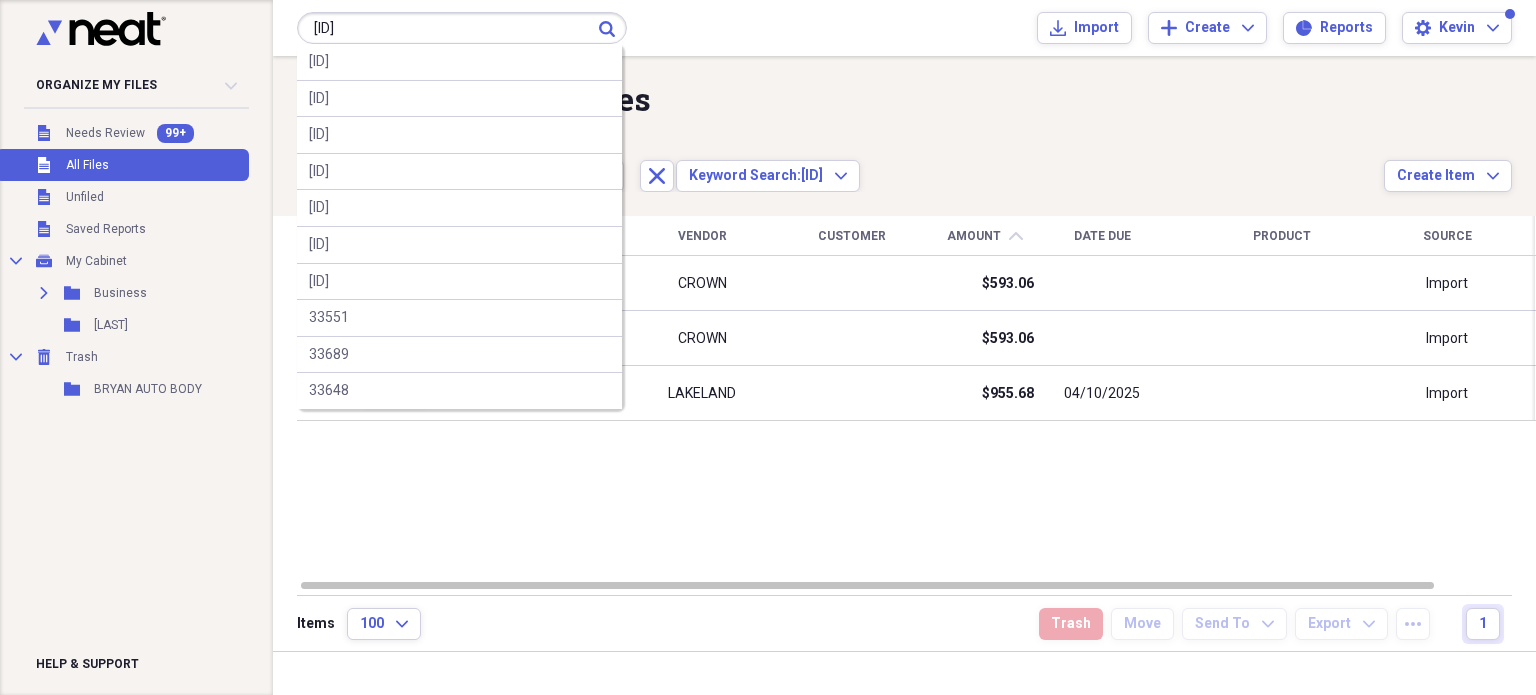 type on "91p165316" 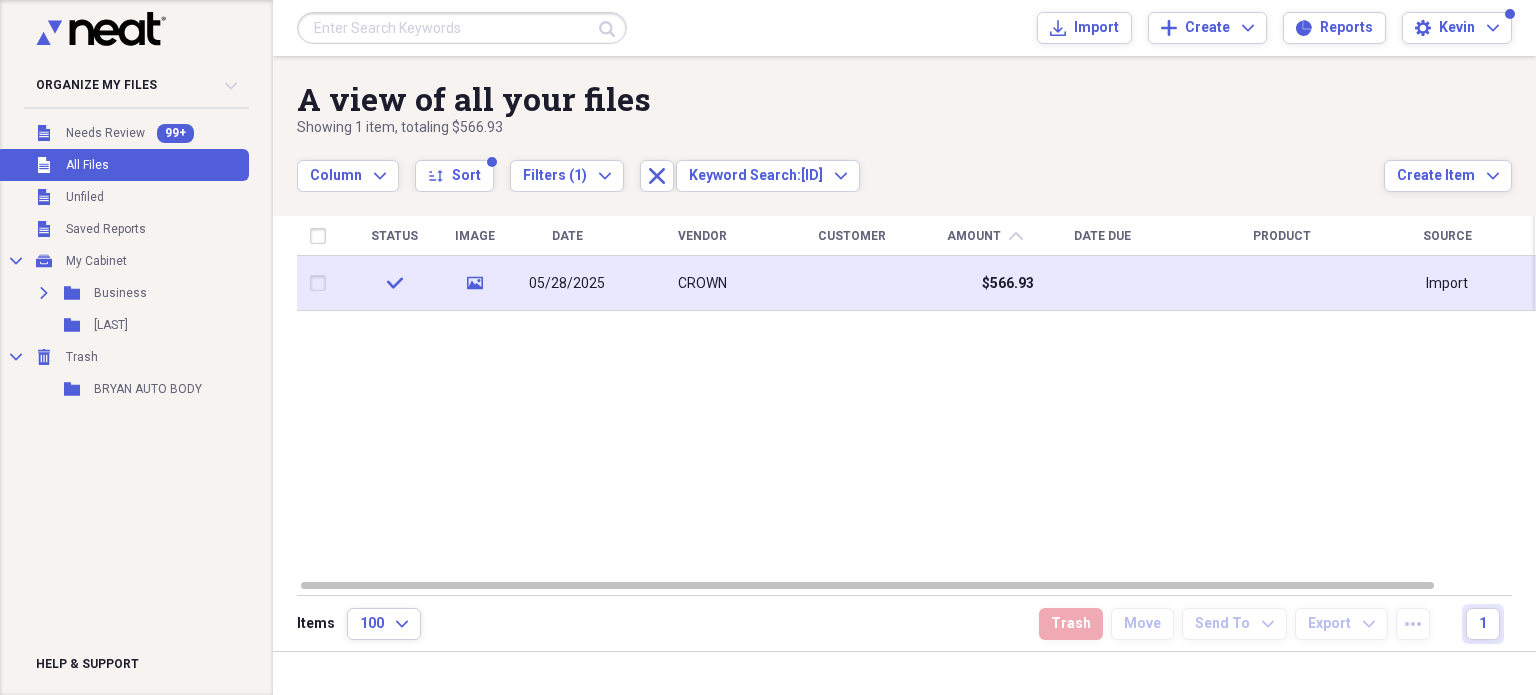 click at bounding box center (852, 283) 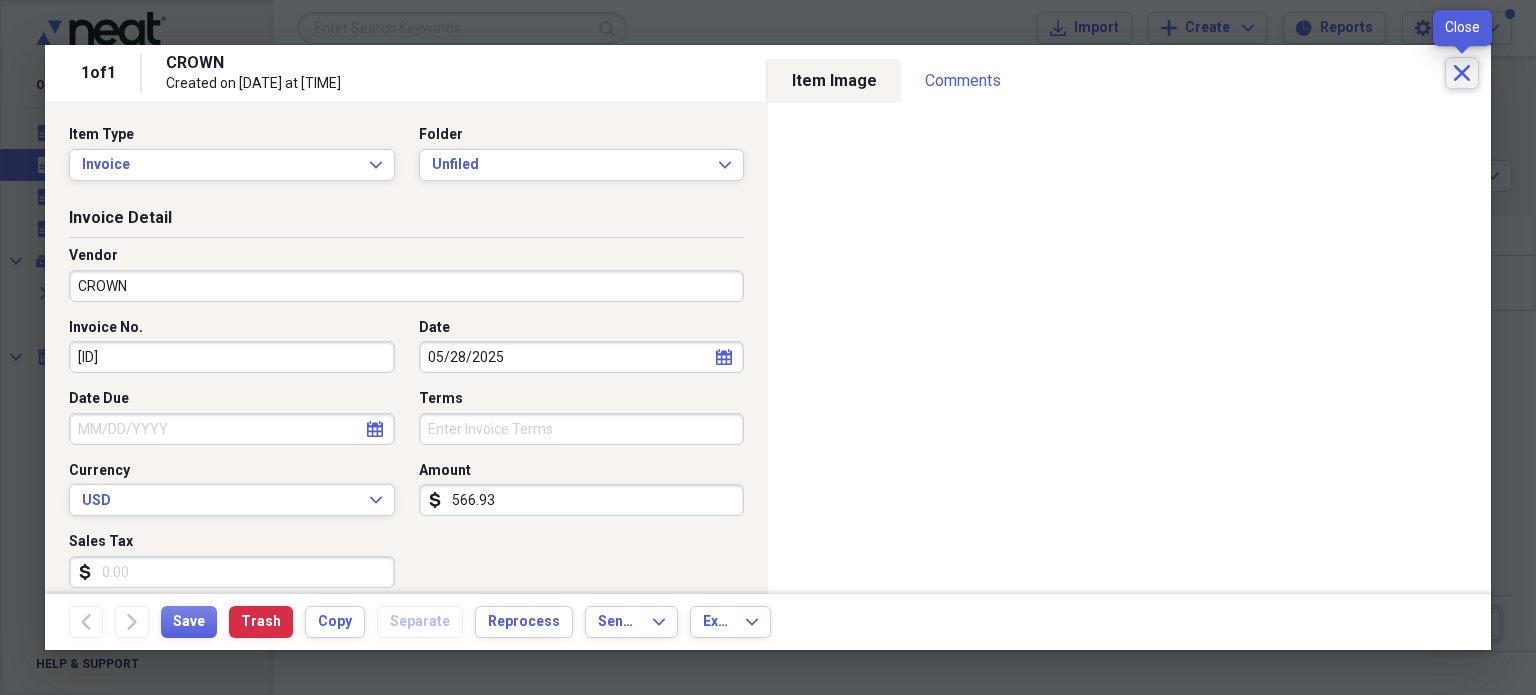 click 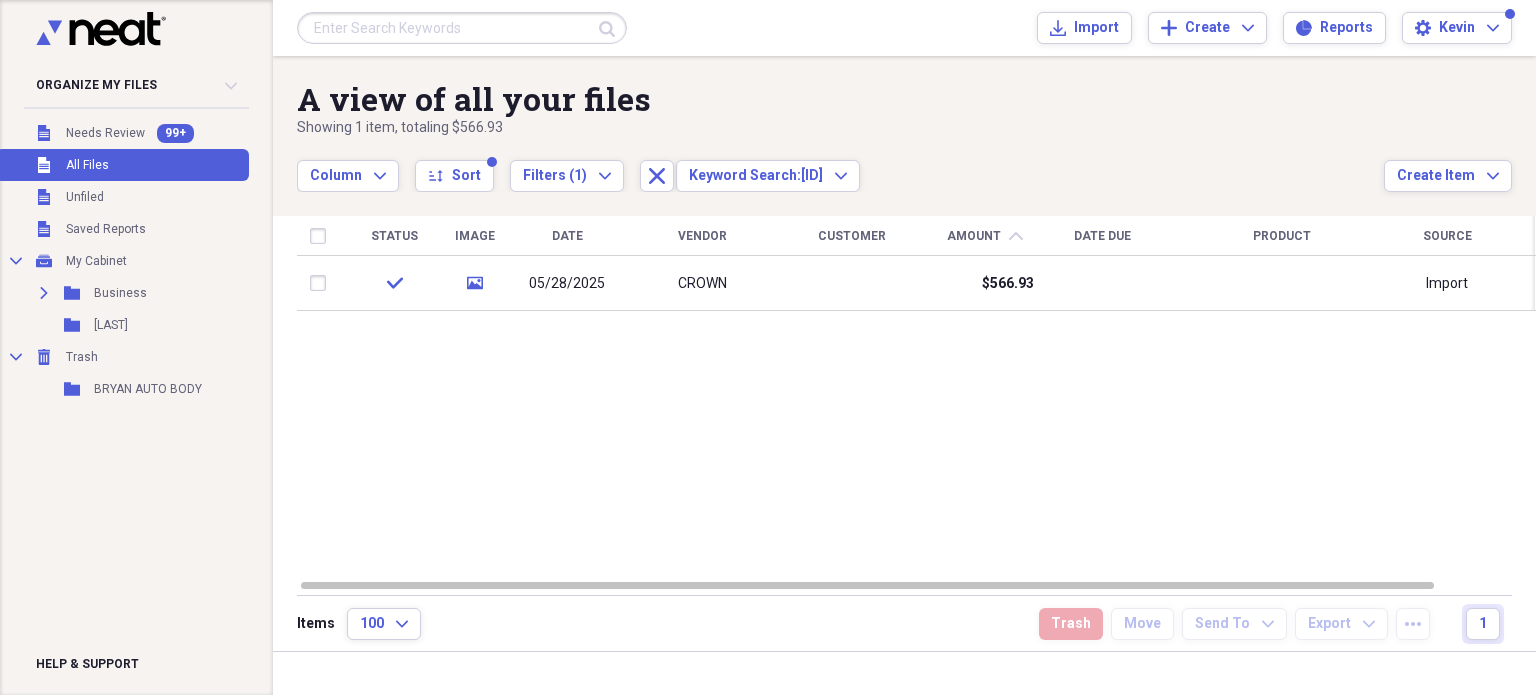 click at bounding box center (462, 28) 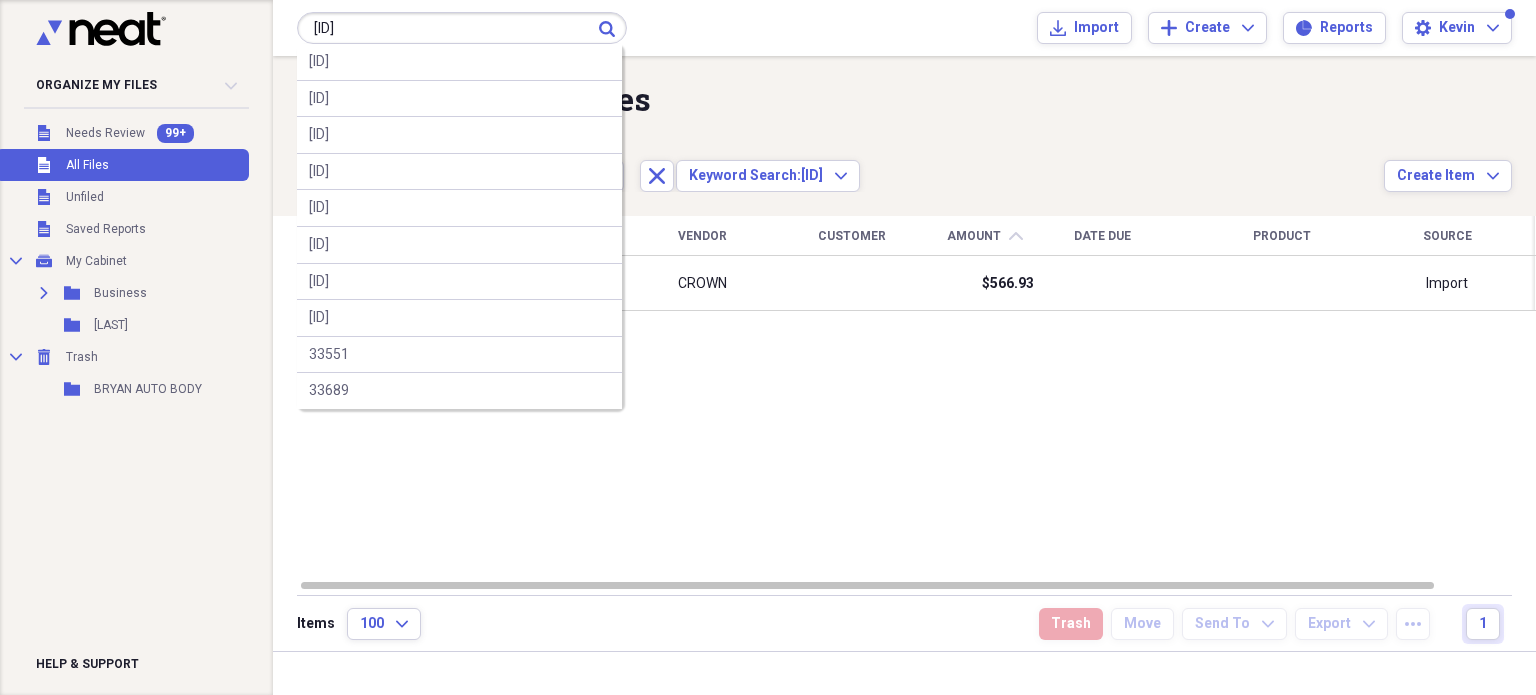 type on "91p161894" 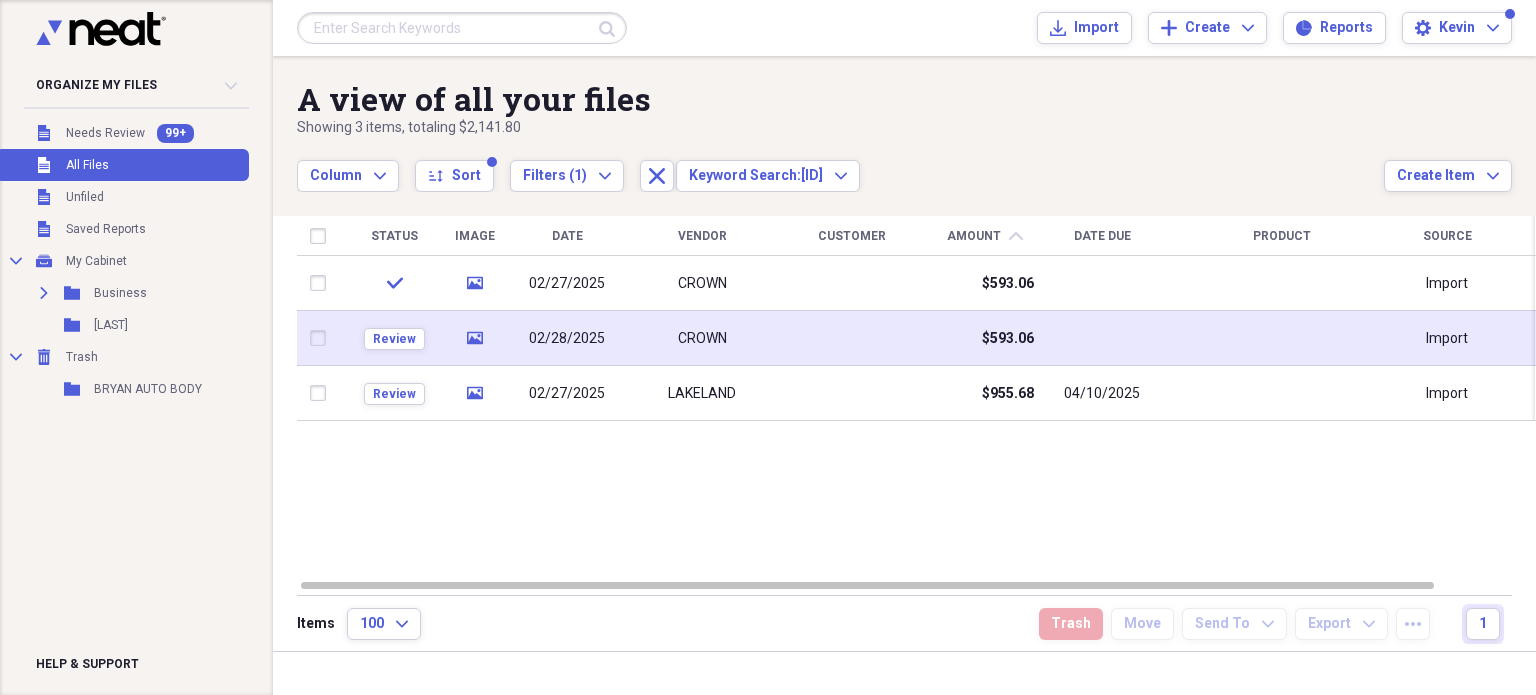 click on "CROWN" at bounding box center (702, 338) 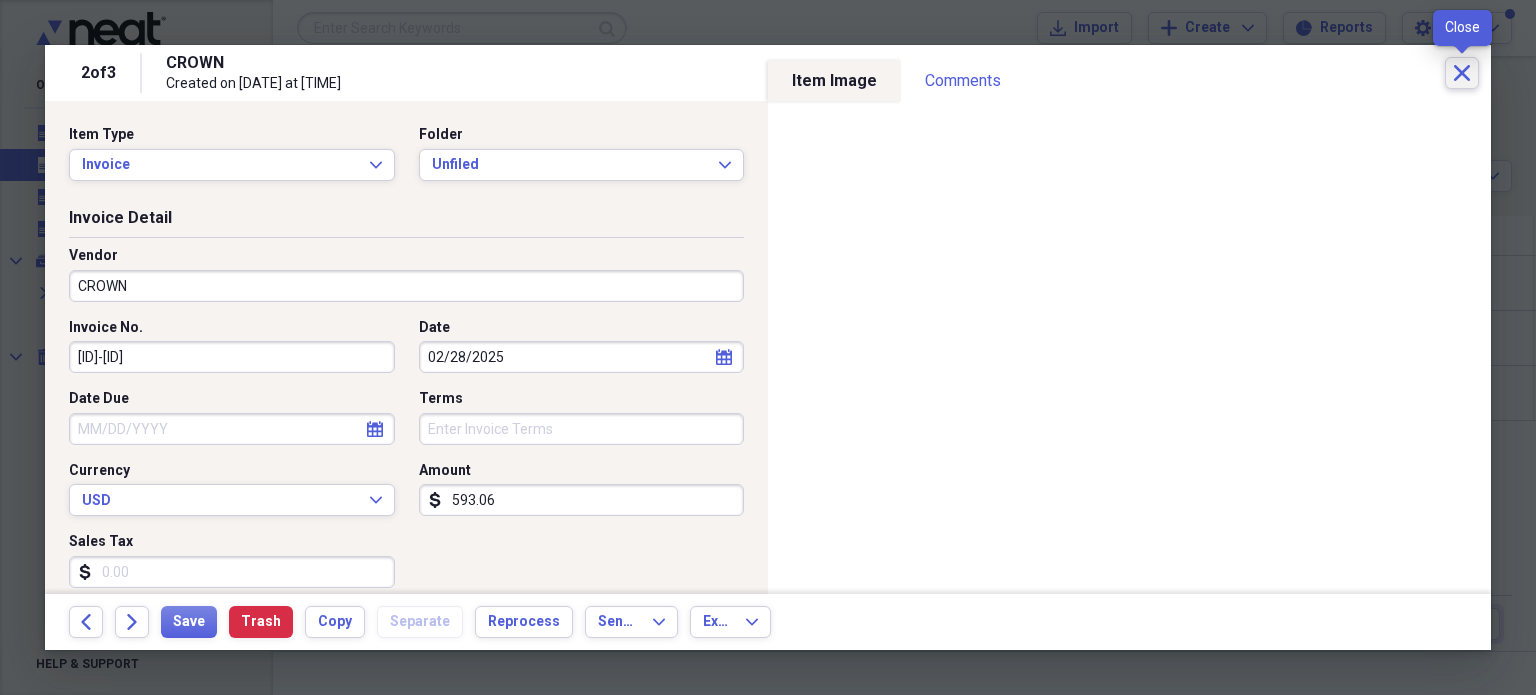 click on "Close" at bounding box center (1462, 73) 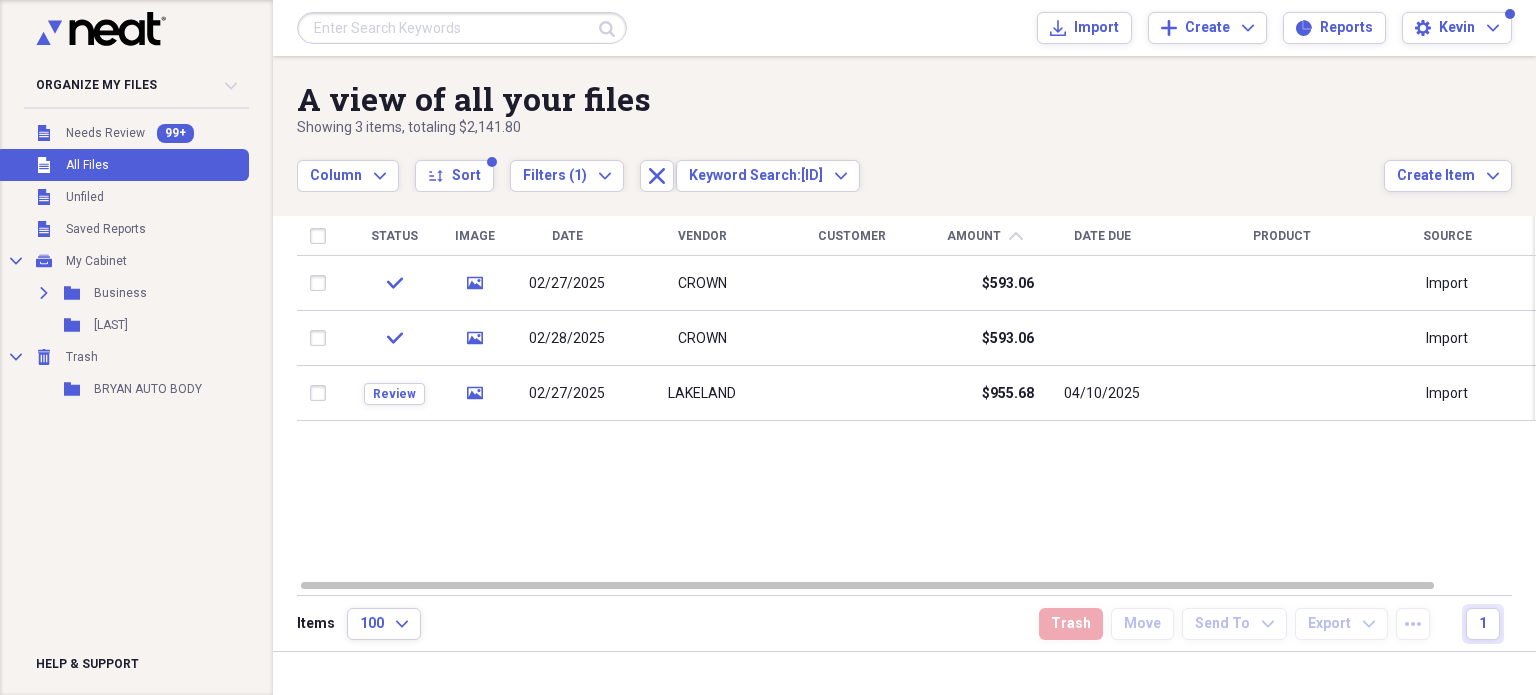 click at bounding box center (462, 28) 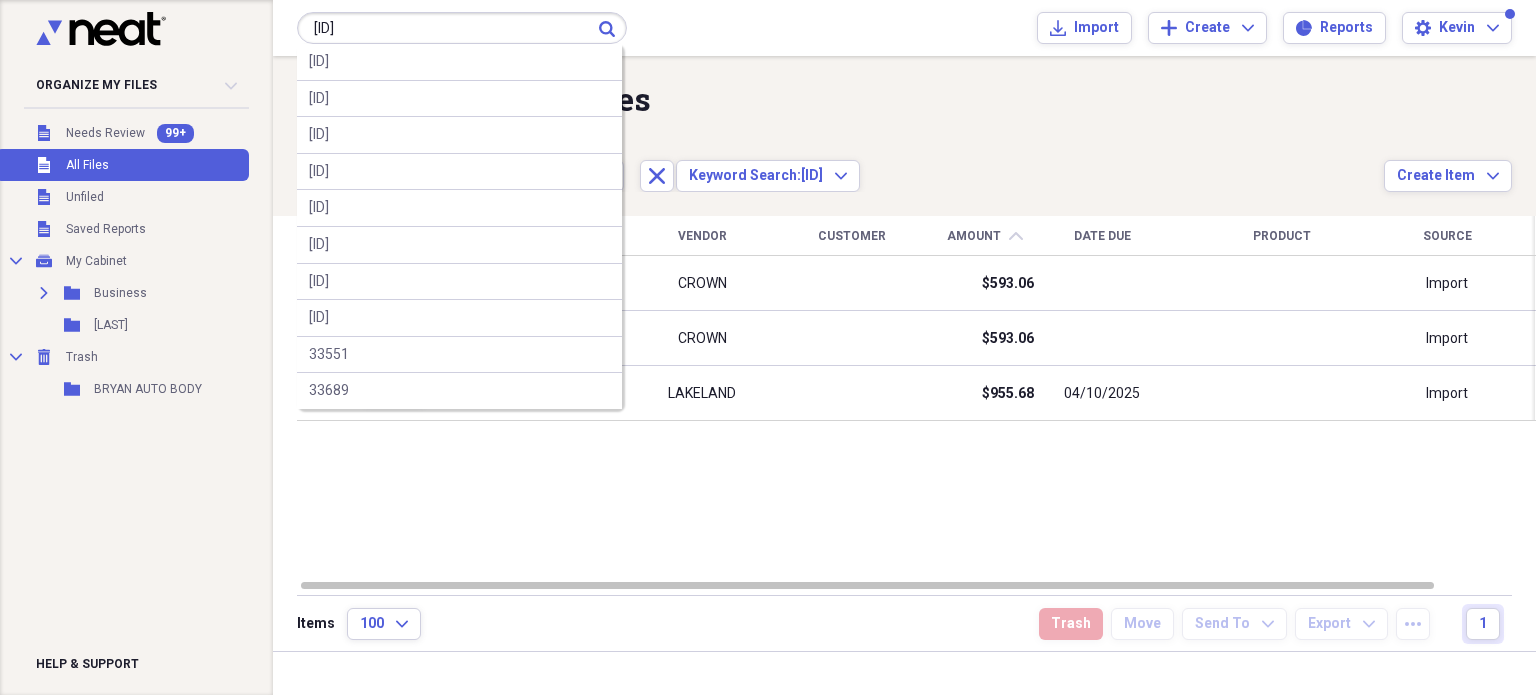 type on "63p140469" 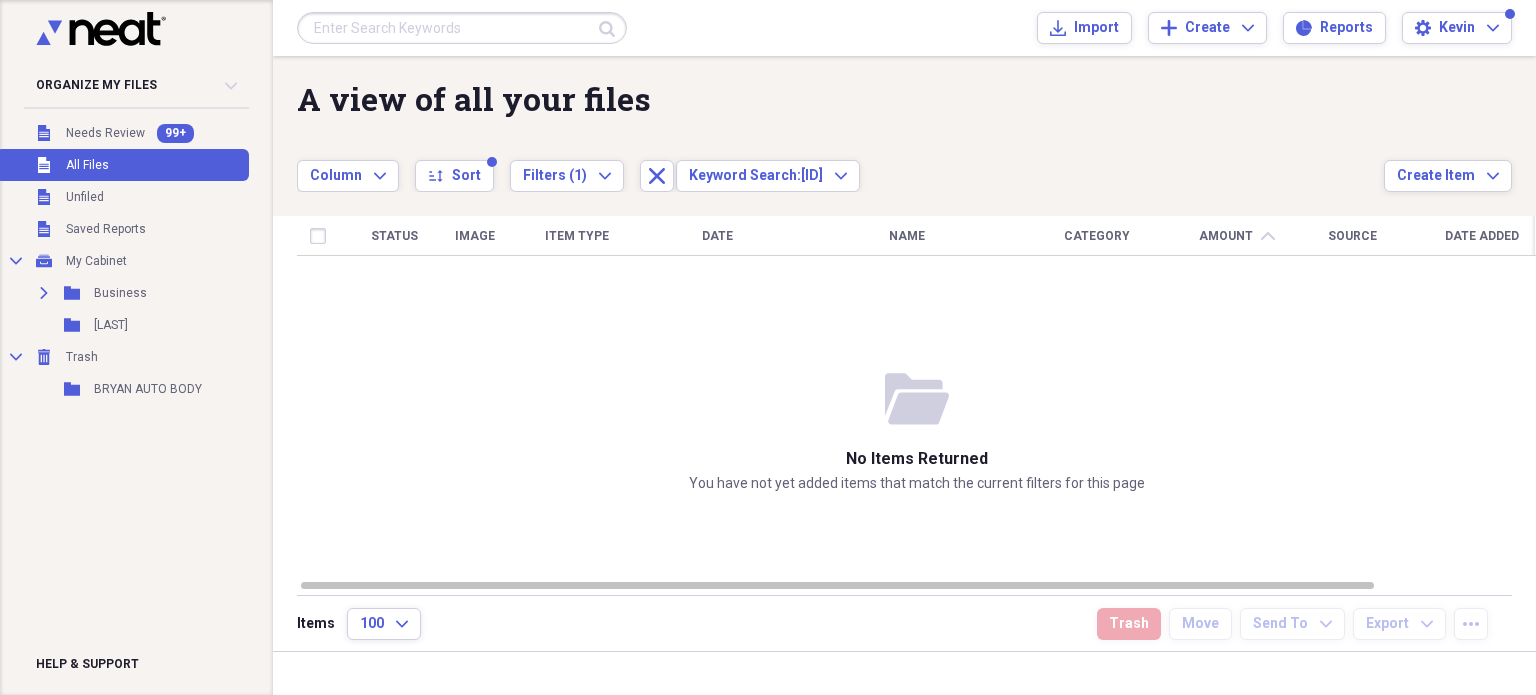 click at bounding box center [462, 28] 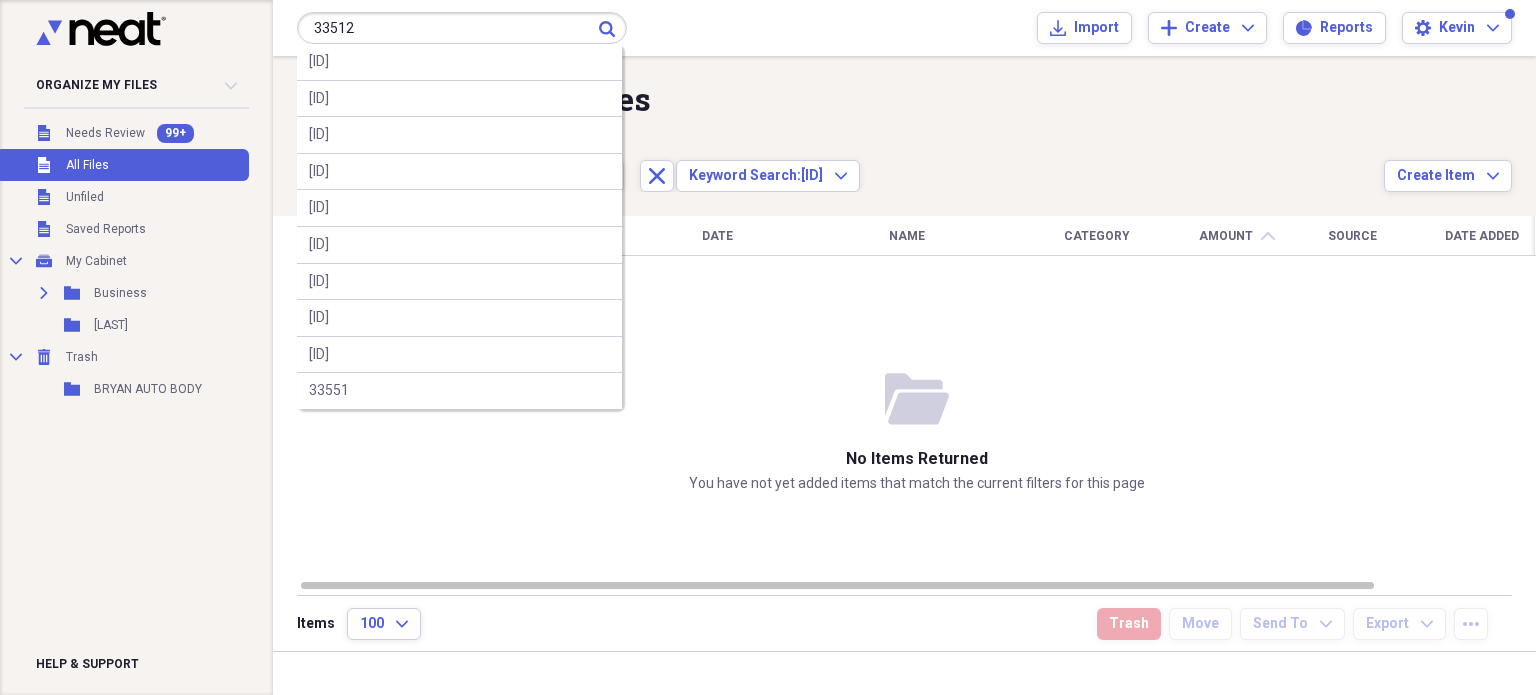 type on "33512" 